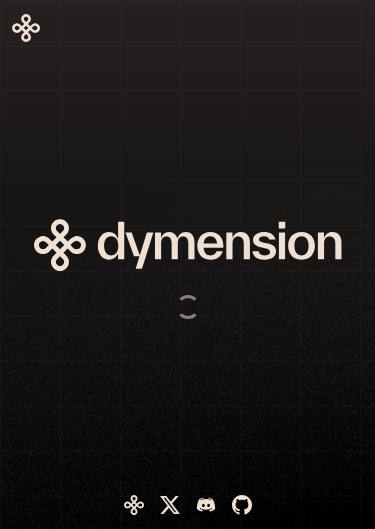 scroll, scrollTop: 0, scrollLeft: 0, axis: both 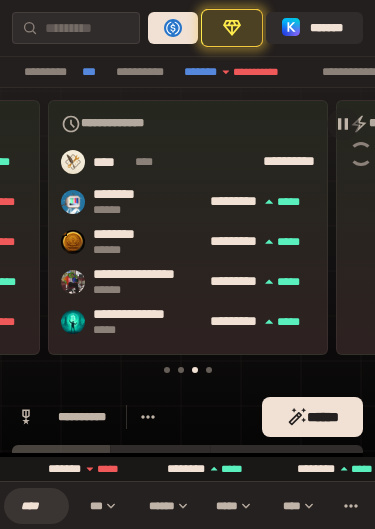 click on "**** ****" at bounding box center [177, 162] 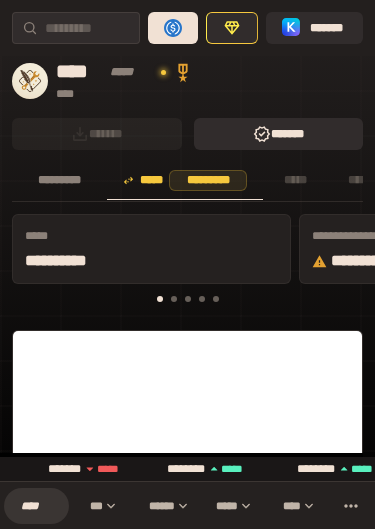 scroll, scrollTop: 681, scrollLeft: 0, axis: vertical 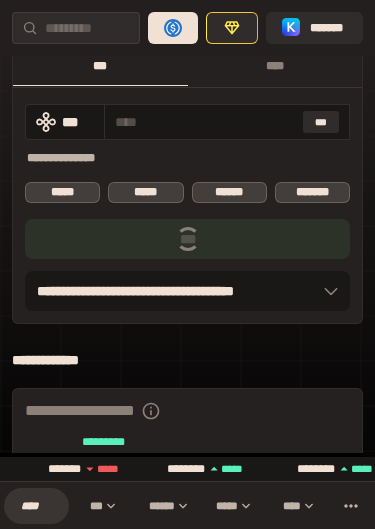 click on "*****" at bounding box center [62, 192] 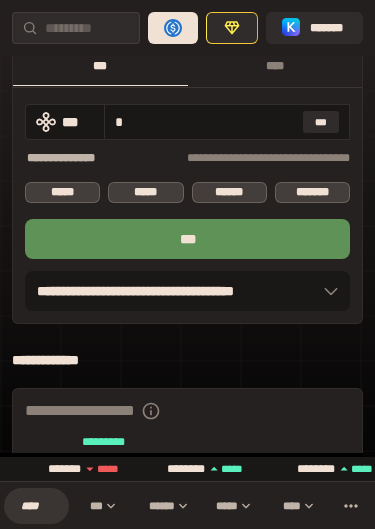 type on "*" 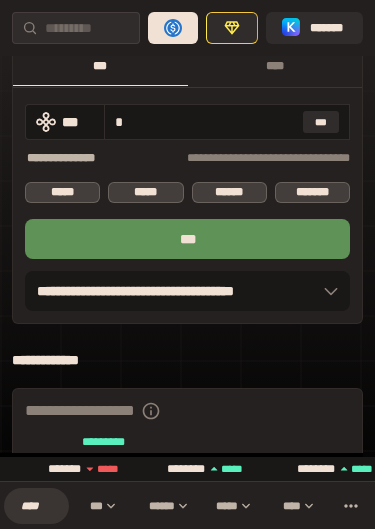 click on "***" at bounding box center [187, 239] 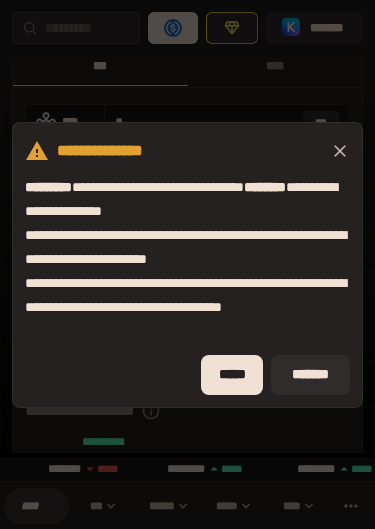 click on "*******" at bounding box center (310, 375) 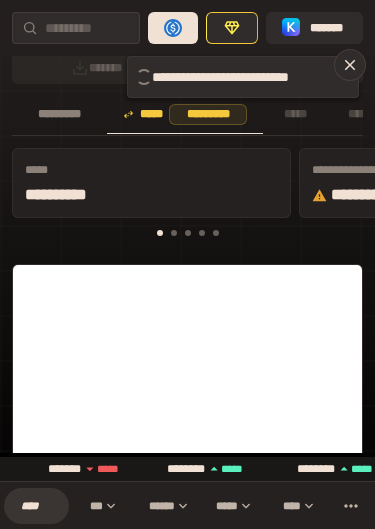 scroll, scrollTop: 38, scrollLeft: 0, axis: vertical 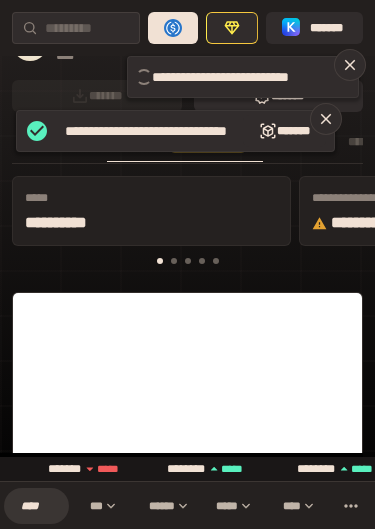 type 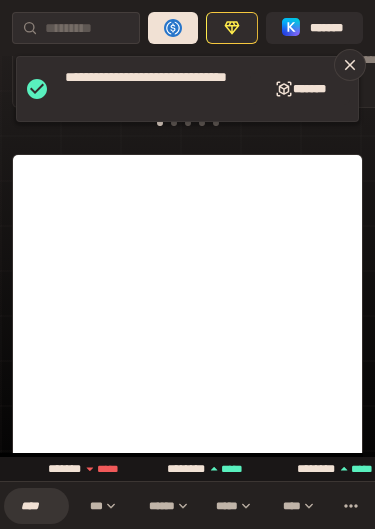 scroll, scrollTop: 0, scrollLeft: 0, axis: both 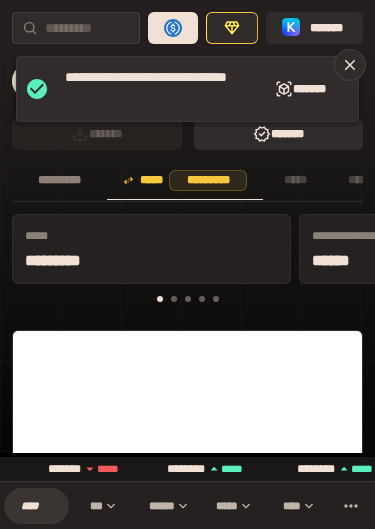 click at bounding box center (350, 65) 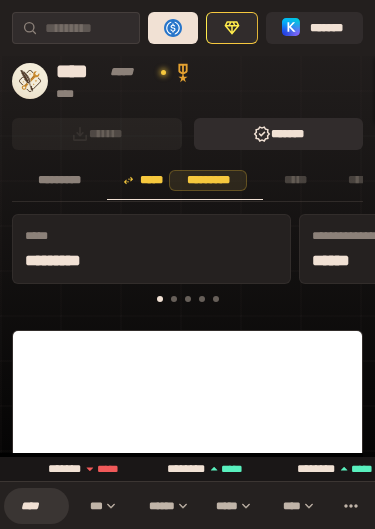 click on "*******" at bounding box center (328, 28) 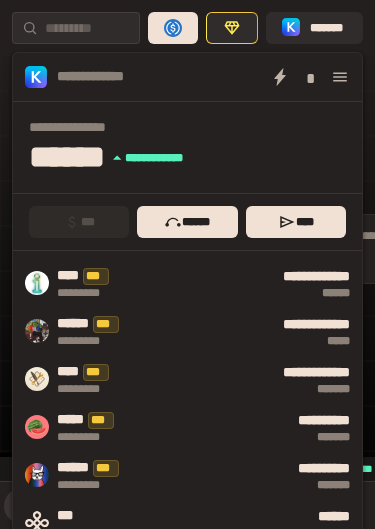 click on "*******" at bounding box center [328, 28] 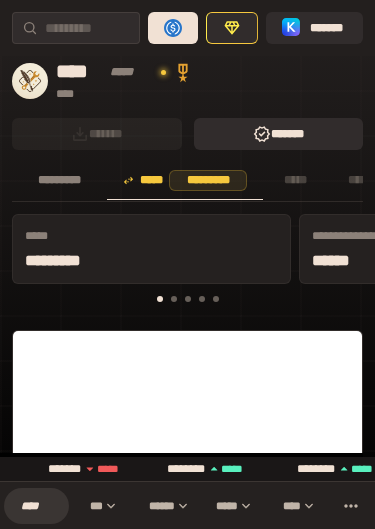 click on "*******" at bounding box center (328, 28) 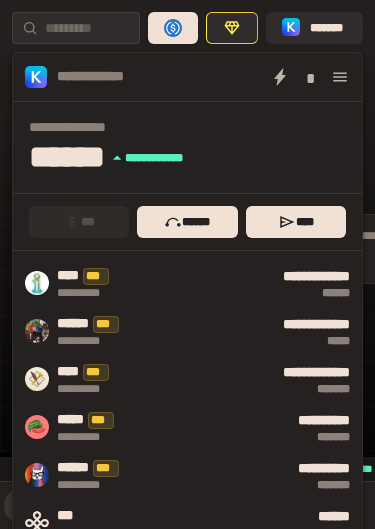 click on "*******" at bounding box center (314, 28) 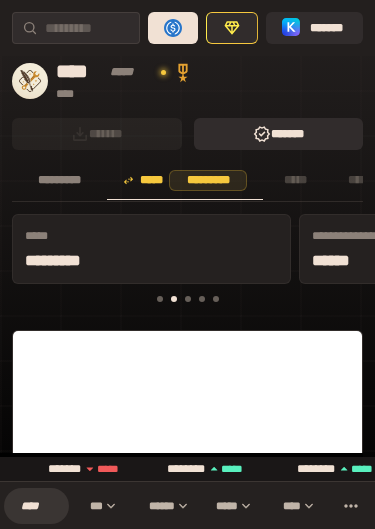 scroll, scrollTop: 0, scrollLeft: 251, axis: horizontal 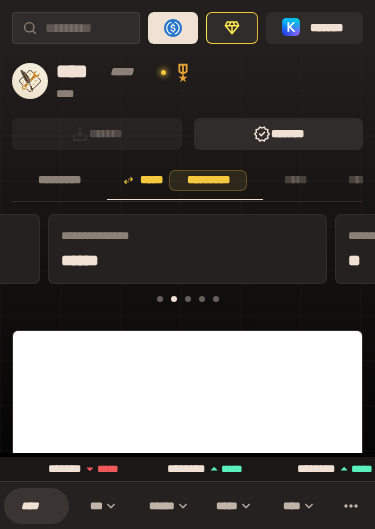 click on "****" at bounding box center [36, 506] 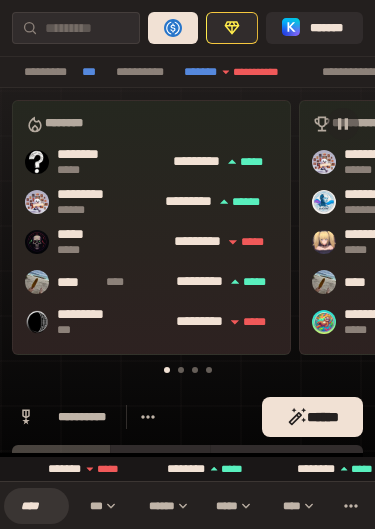 click on "****" at bounding box center [36, 506] 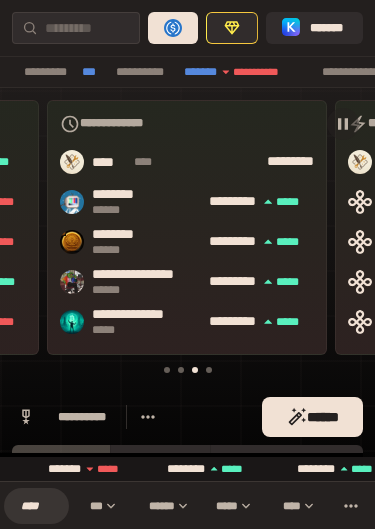 scroll, scrollTop: 0, scrollLeft: 538, axis: horizontal 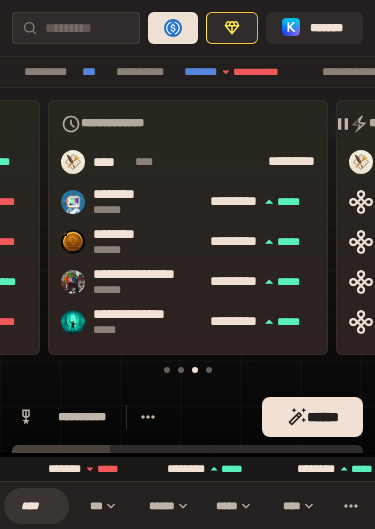 click on "********" at bounding box center (122, 194) 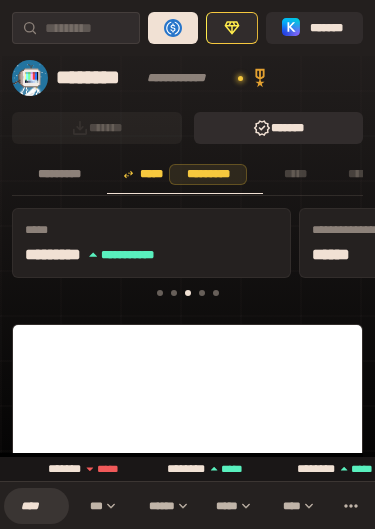 scroll, scrollTop: 0, scrollLeft: 538, axis: horizontal 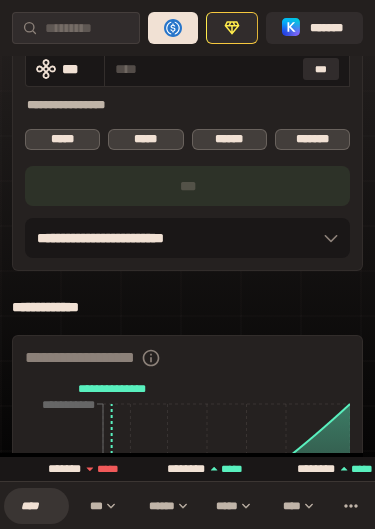 click on "*******" at bounding box center (328, 28) 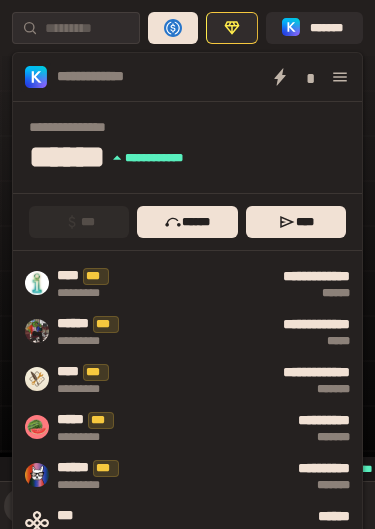 click on "*******" at bounding box center (244, 389) 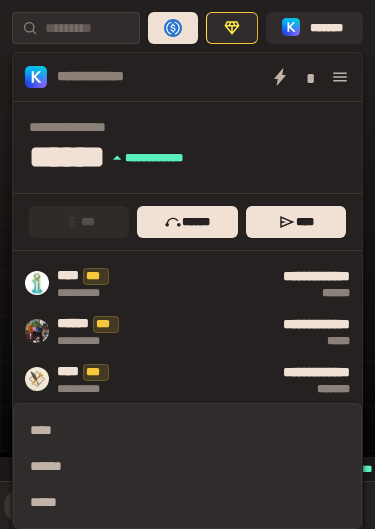 click on "*****" at bounding box center [232, 28] 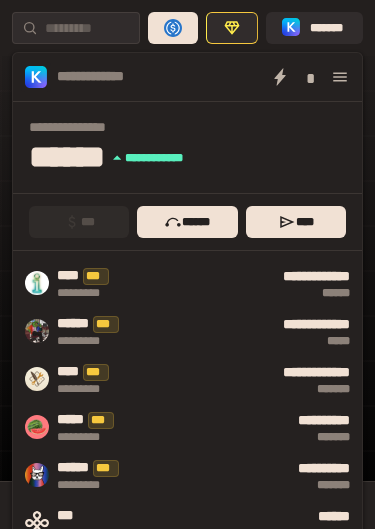 click 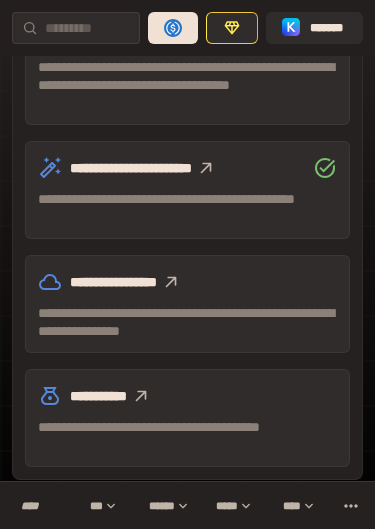 scroll, scrollTop: 1555, scrollLeft: 0, axis: vertical 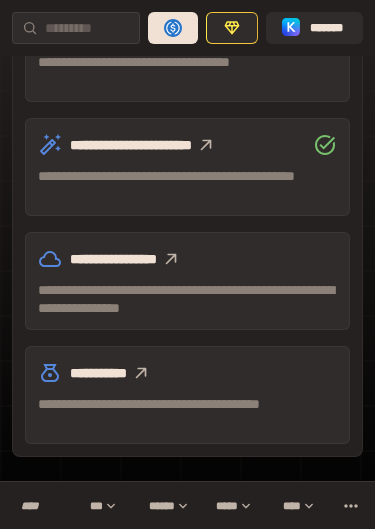 click on "*******" at bounding box center (328, 28) 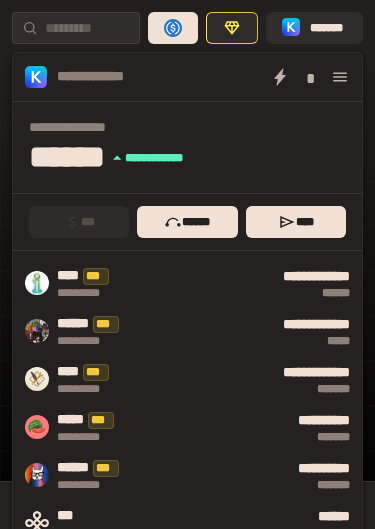 scroll, scrollTop: 0, scrollLeft: 0, axis: both 